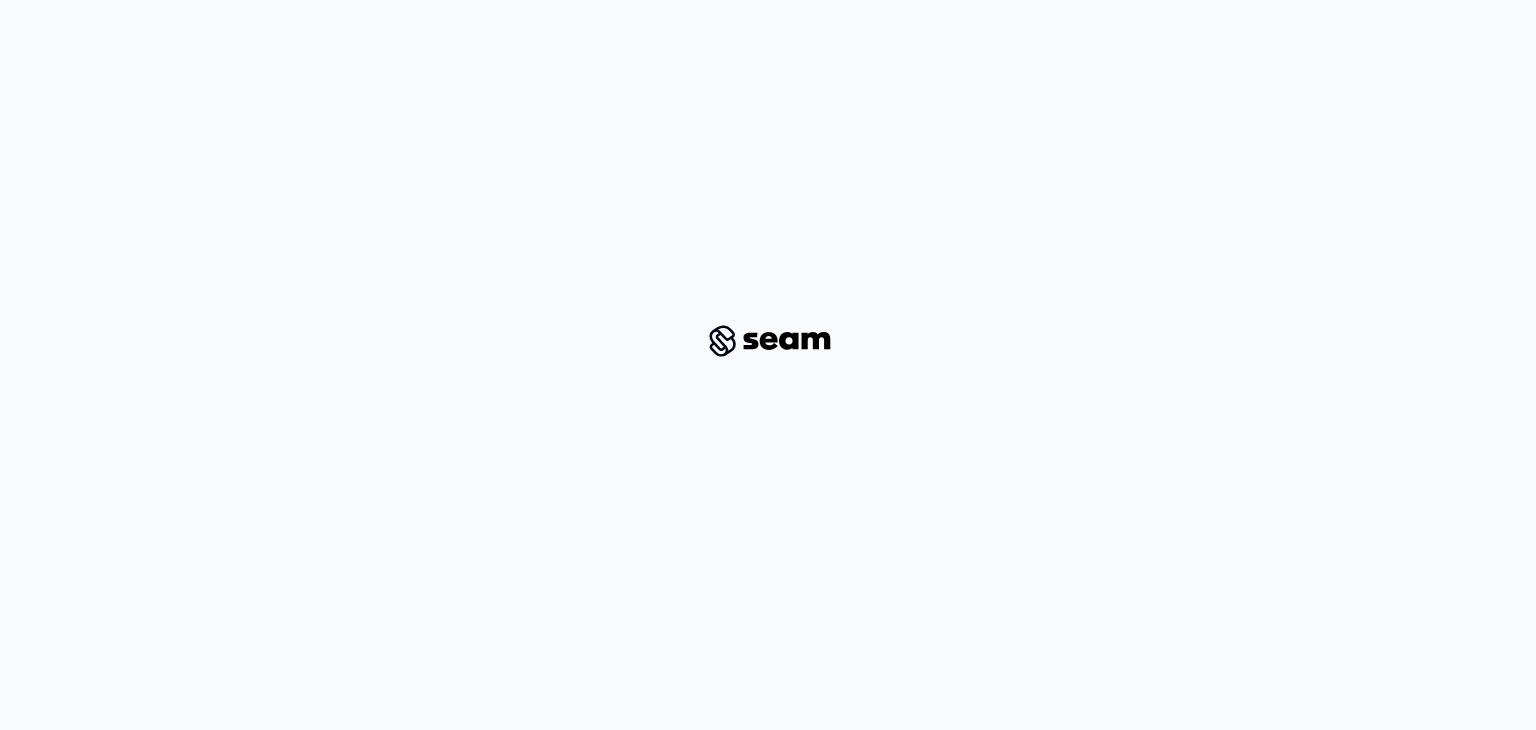 scroll, scrollTop: 0, scrollLeft: 0, axis: both 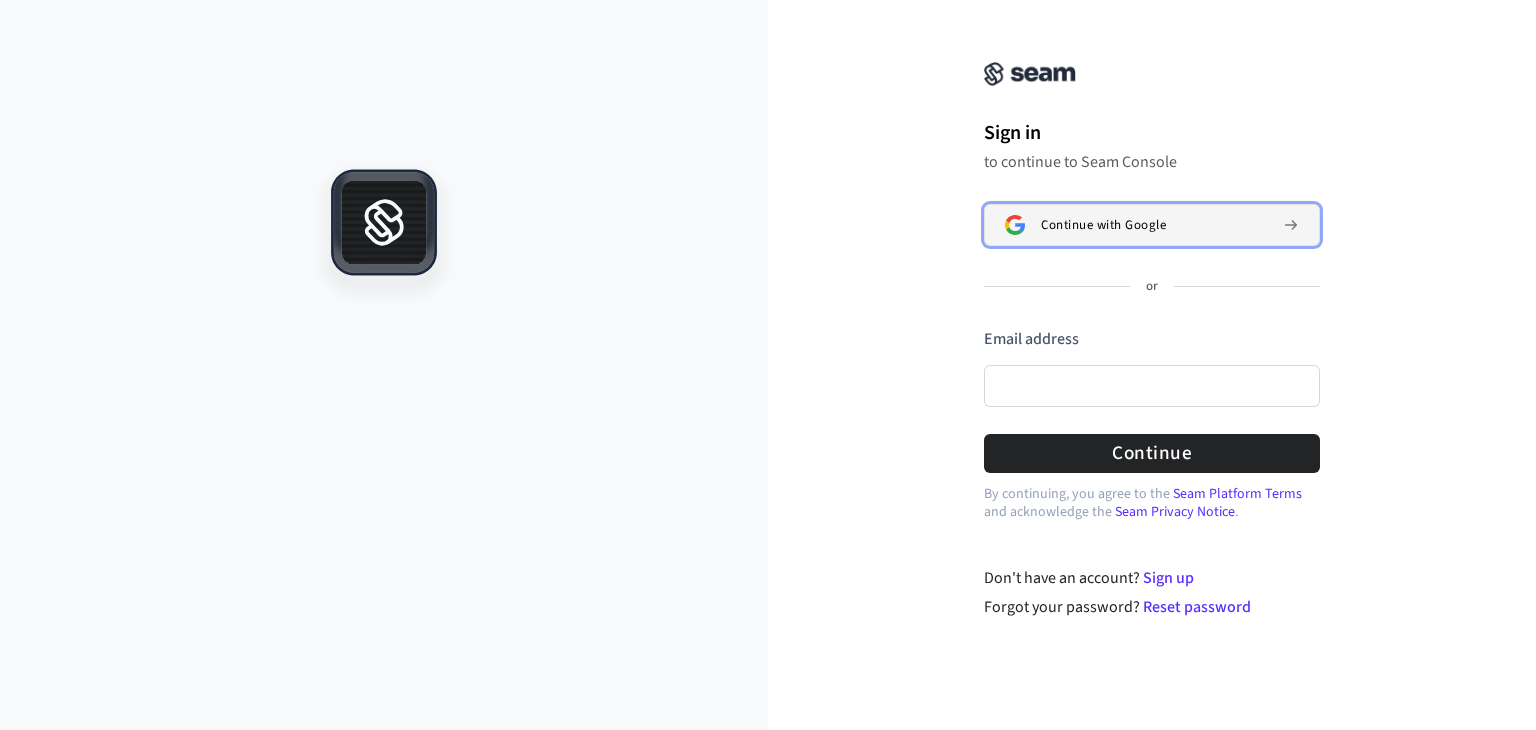 click on "Continue with Google" at bounding box center (1103, 225) 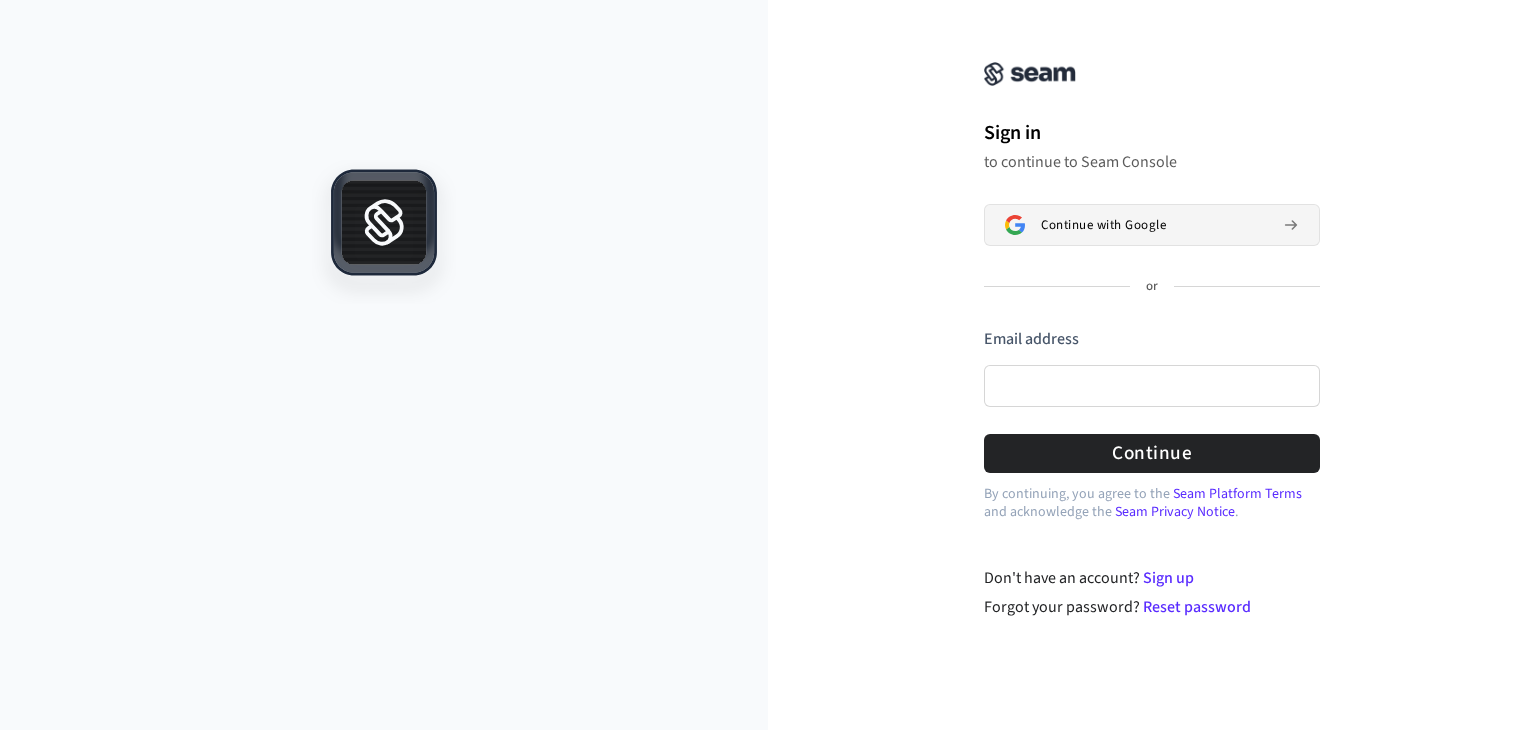 type 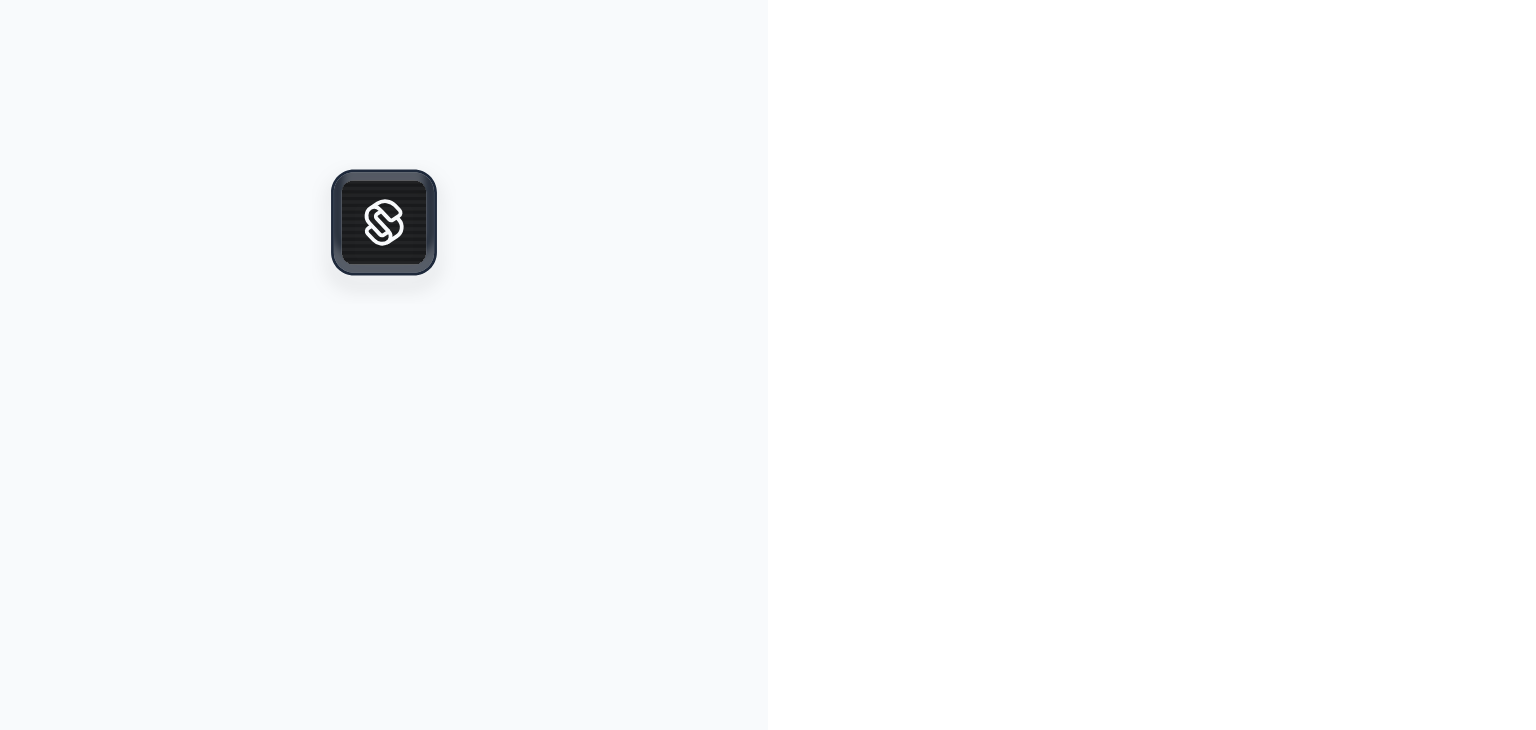 scroll, scrollTop: 0, scrollLeft: 0, axis: both 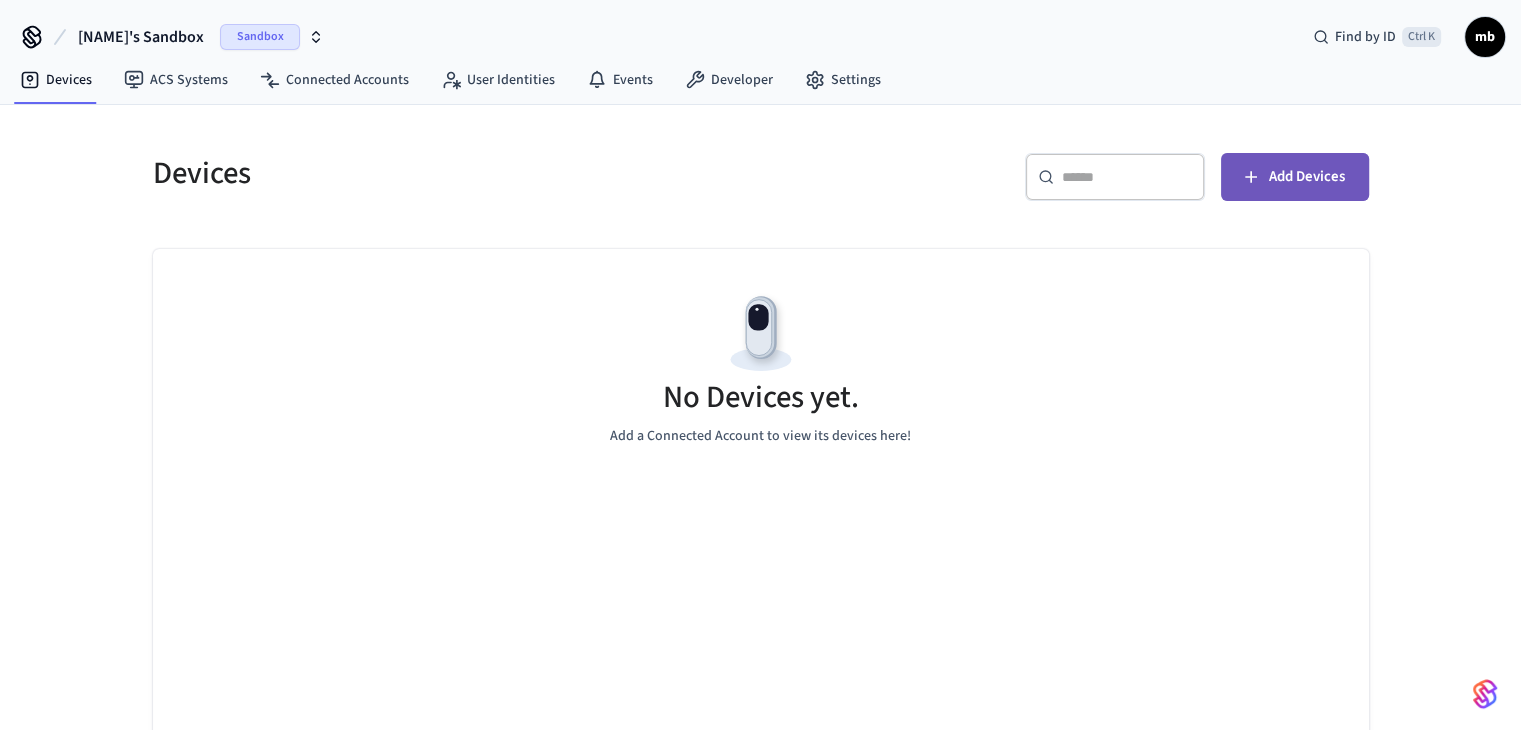 click on "Add Devices" at bounding box center [1307, 177] 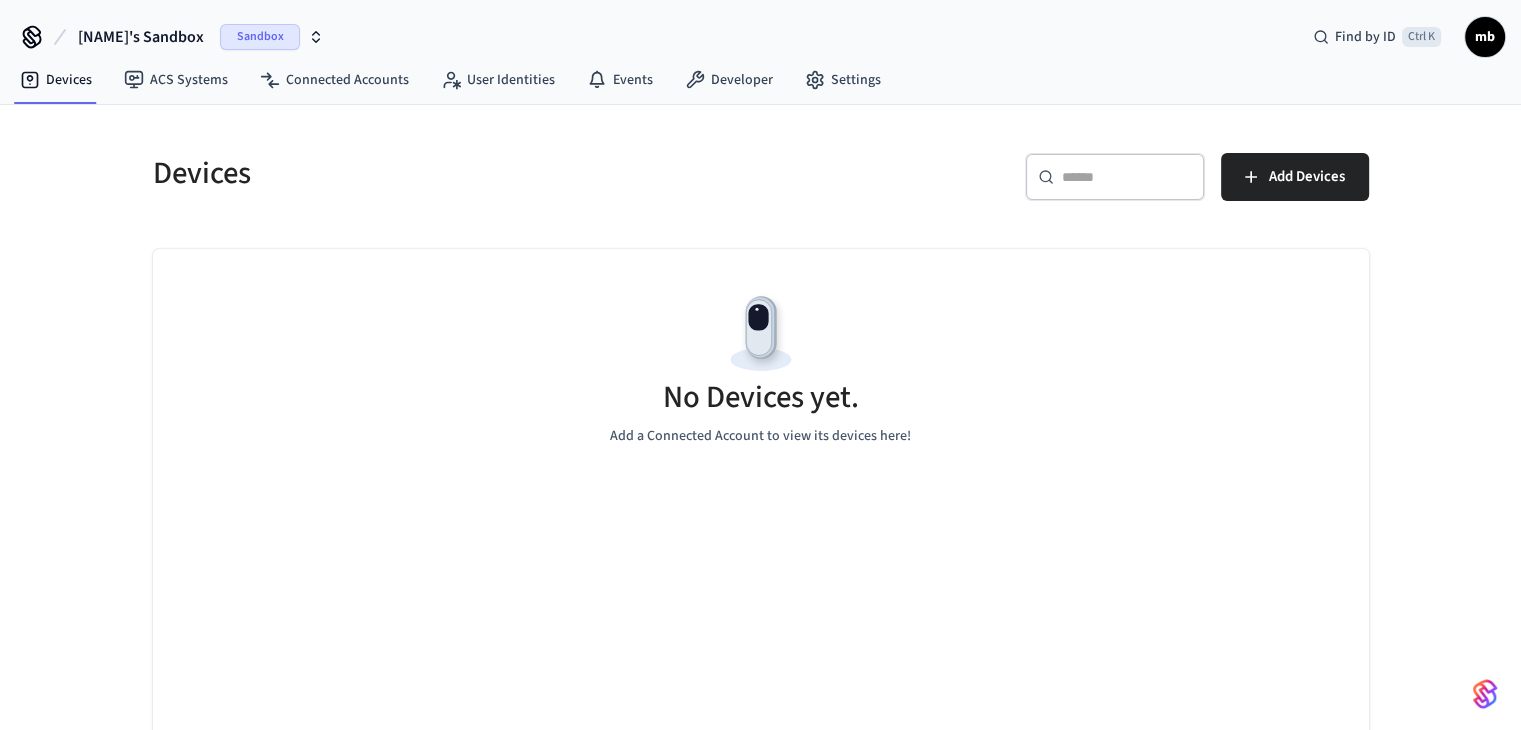 click on "Sandbox" at bounding box center (260, 37) 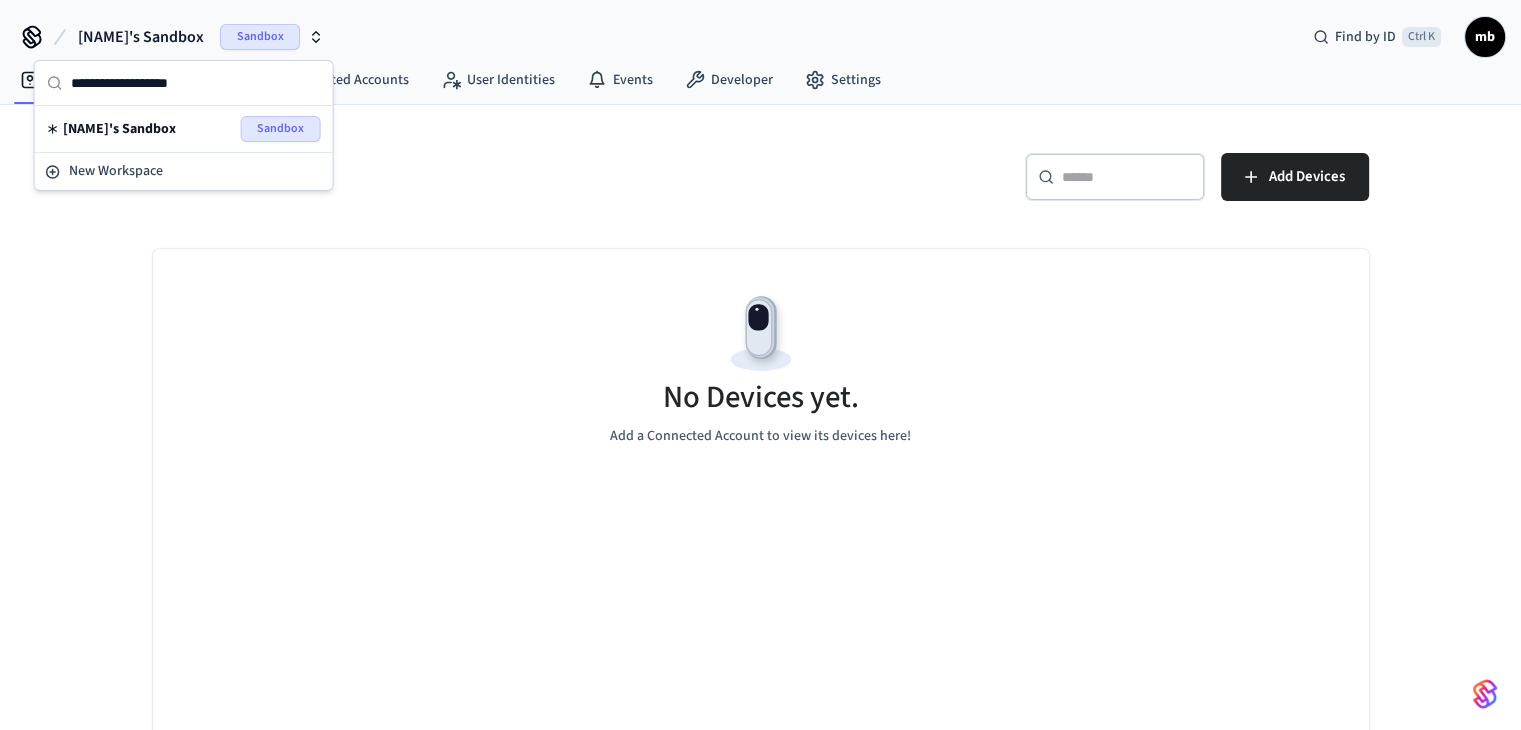 click on "No Devices yet. Add a Connected Account to view its devices here!" at bounding box center [761, 368] 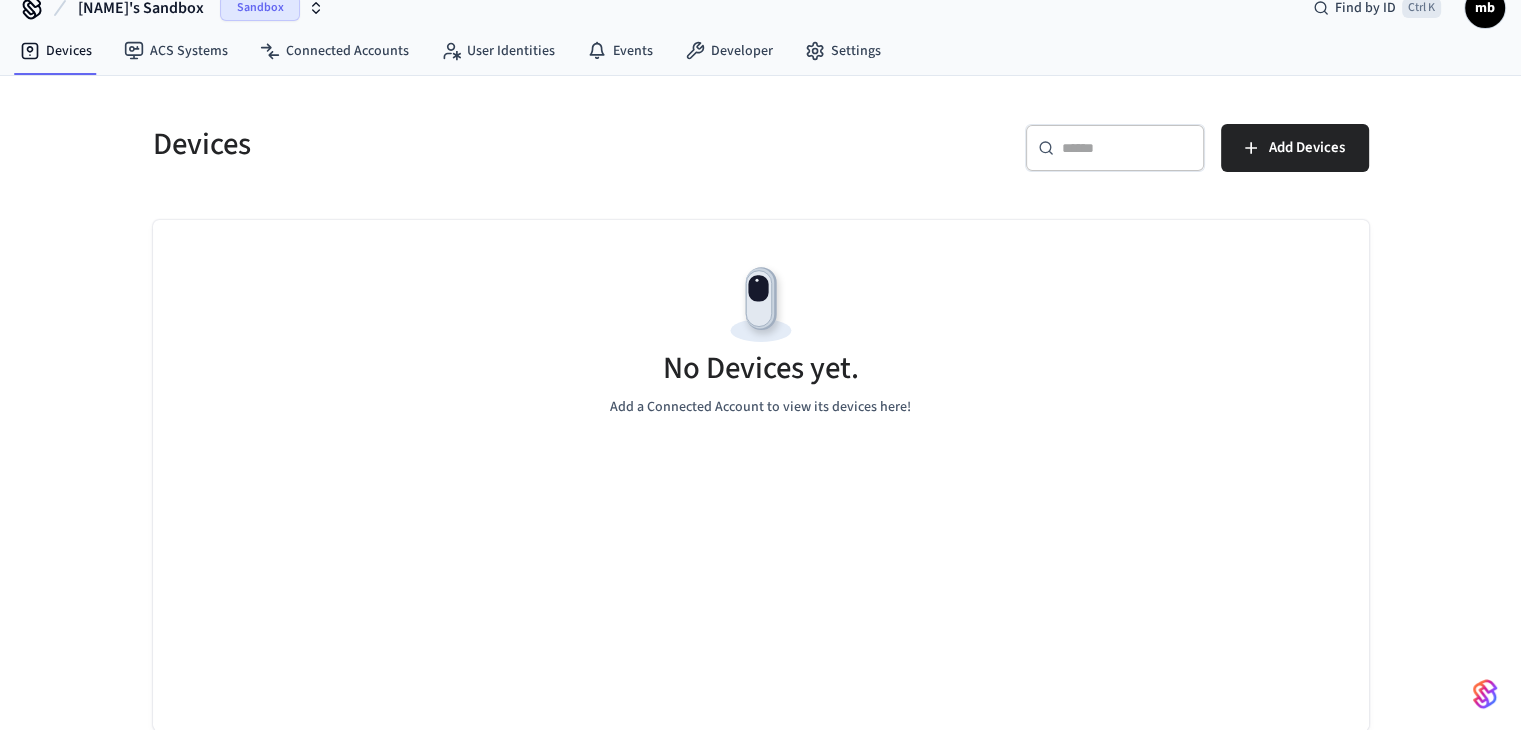 scroll, scrollTop: 0, scrollLeft: 0, axis: both 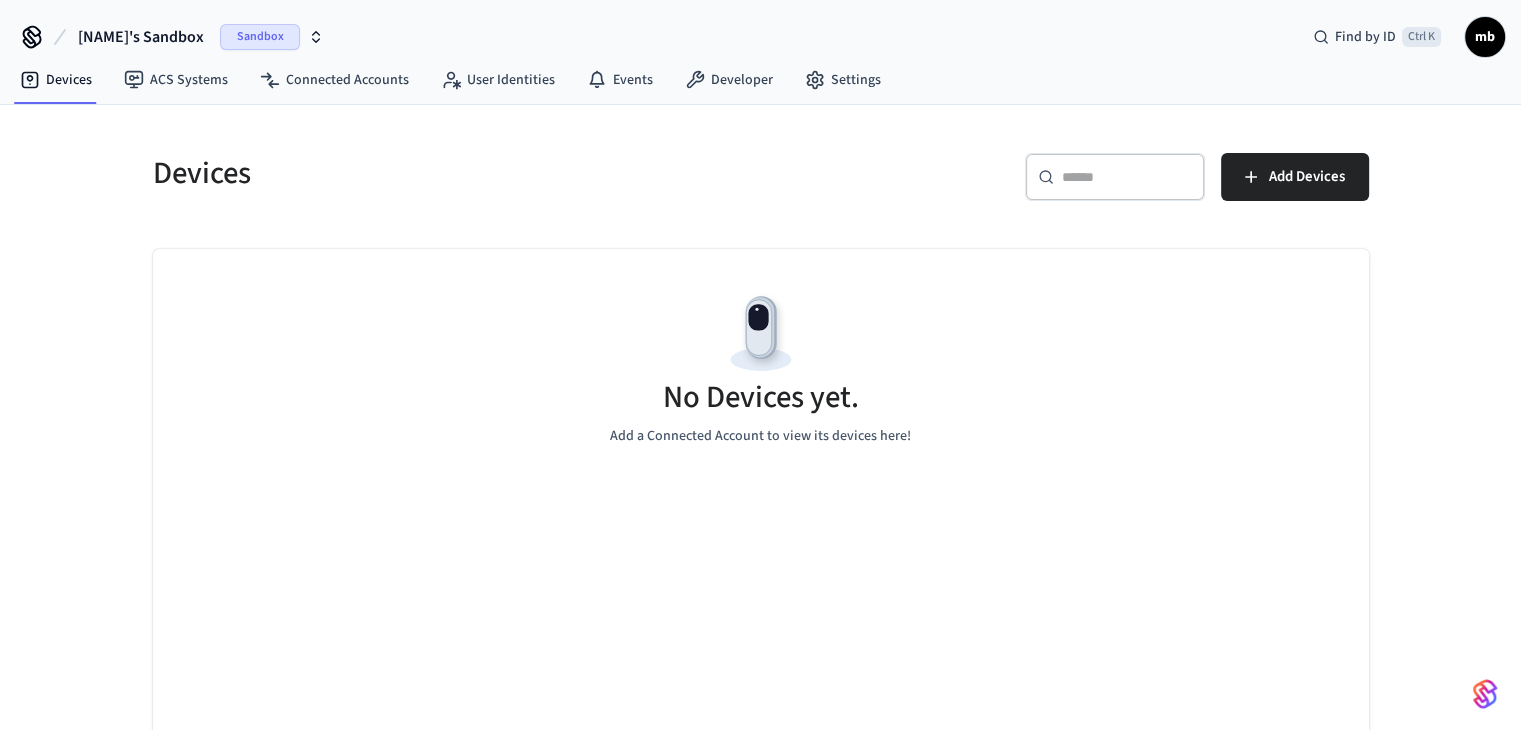 click on "Devices ACS Systems Connected Accounts User Identities Events Developer Settings" at bounding box center (450, 81) 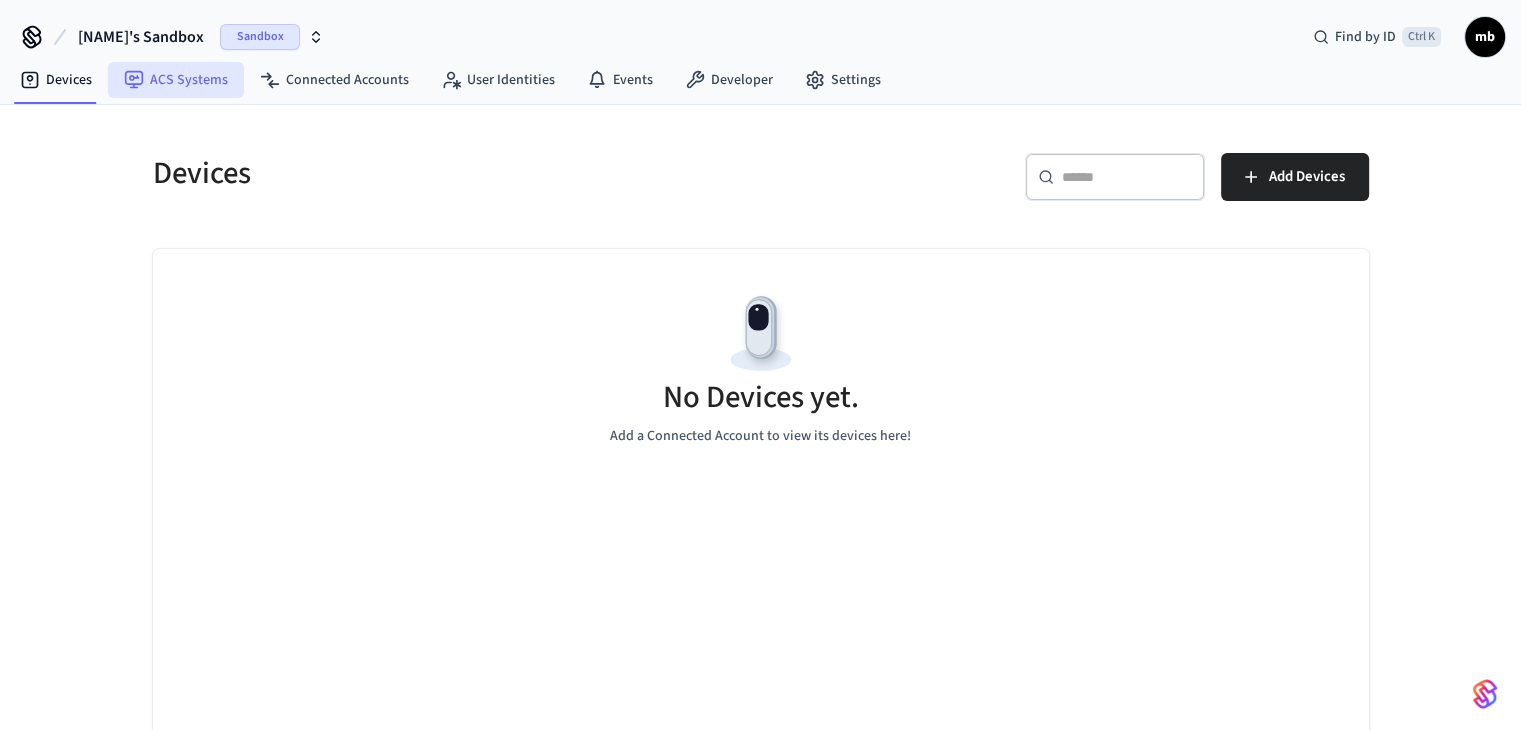 click on "ACS Systems" at bounding box center (176, 80) 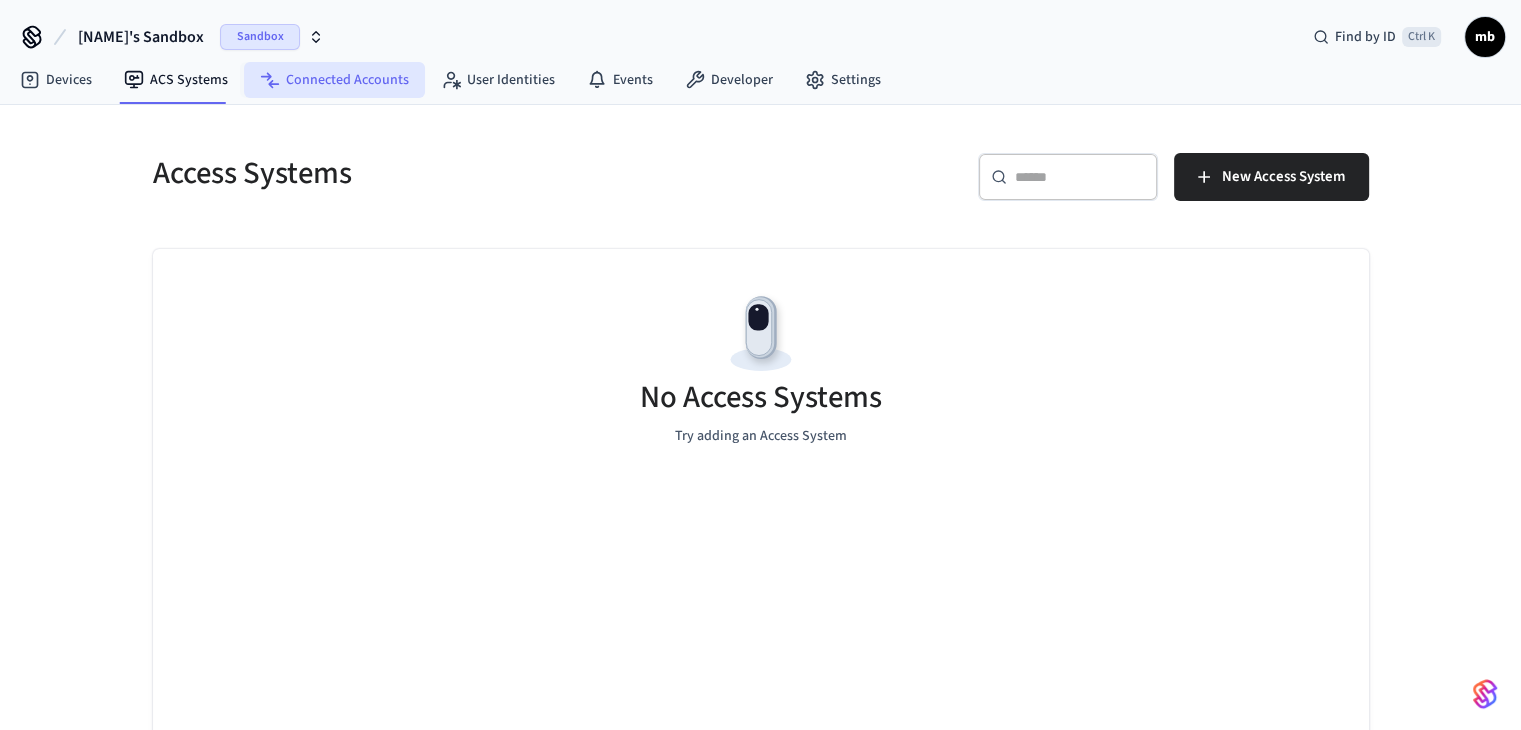 click on "Connected Accounts" at bounding box center [334, 80] 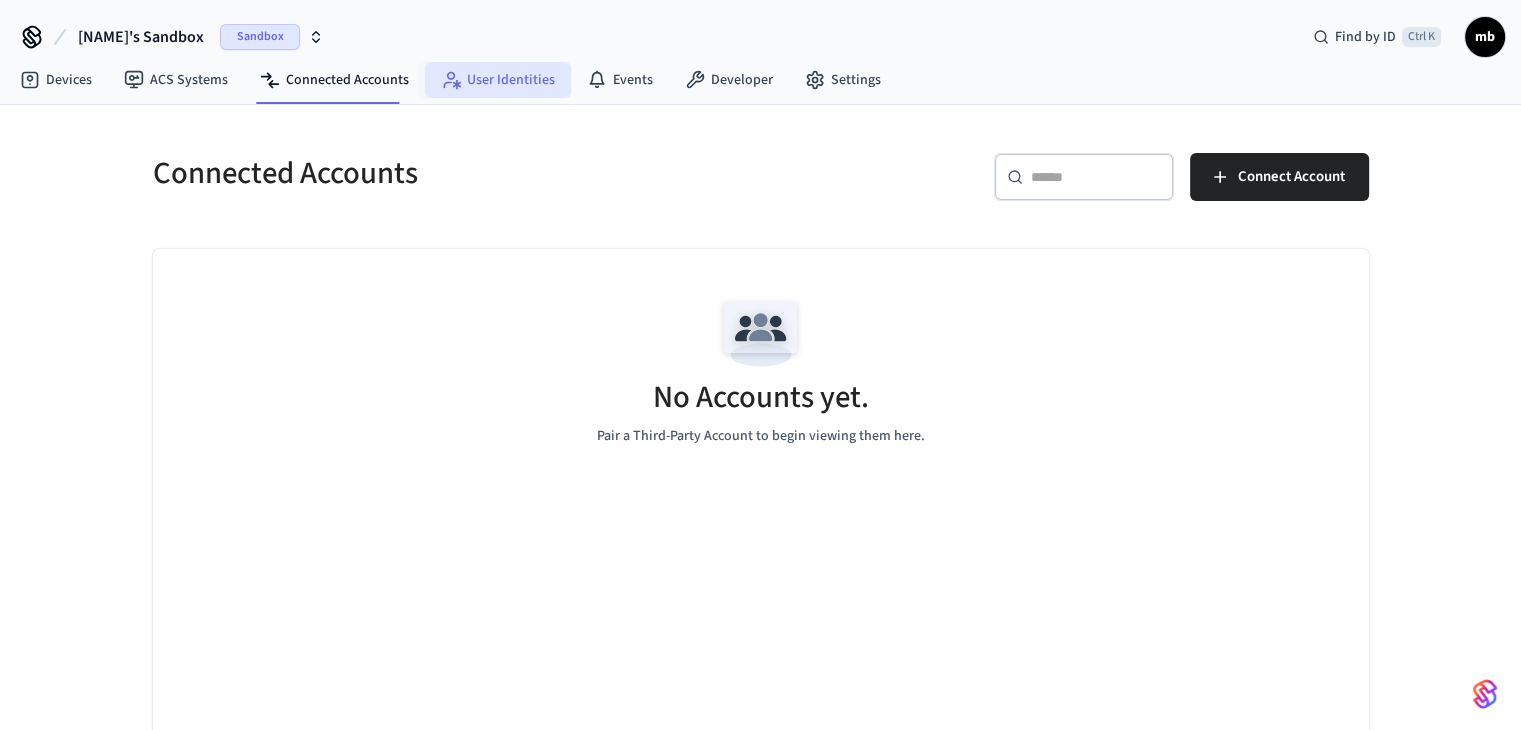 click on "User Identities" at bounding box center (498, 80) 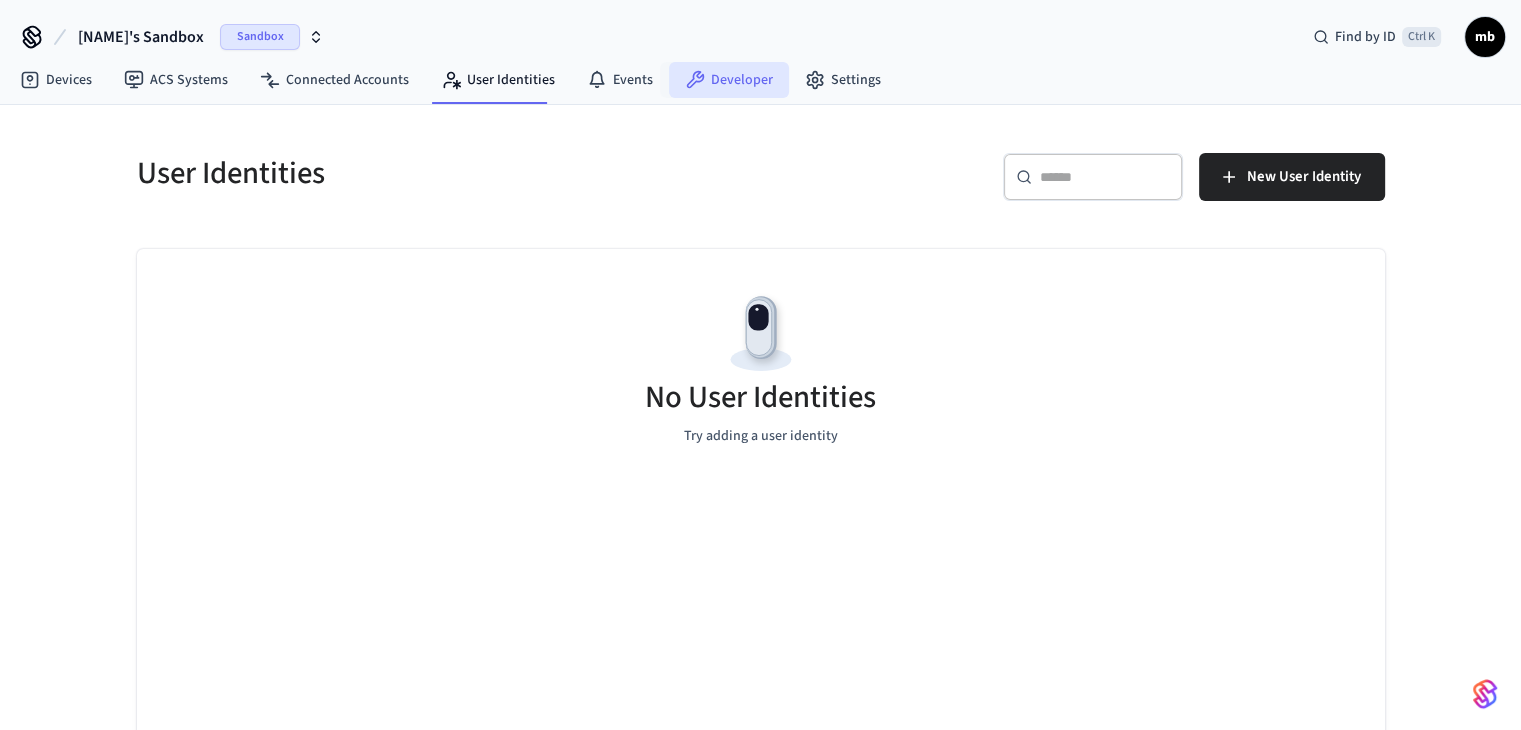 click 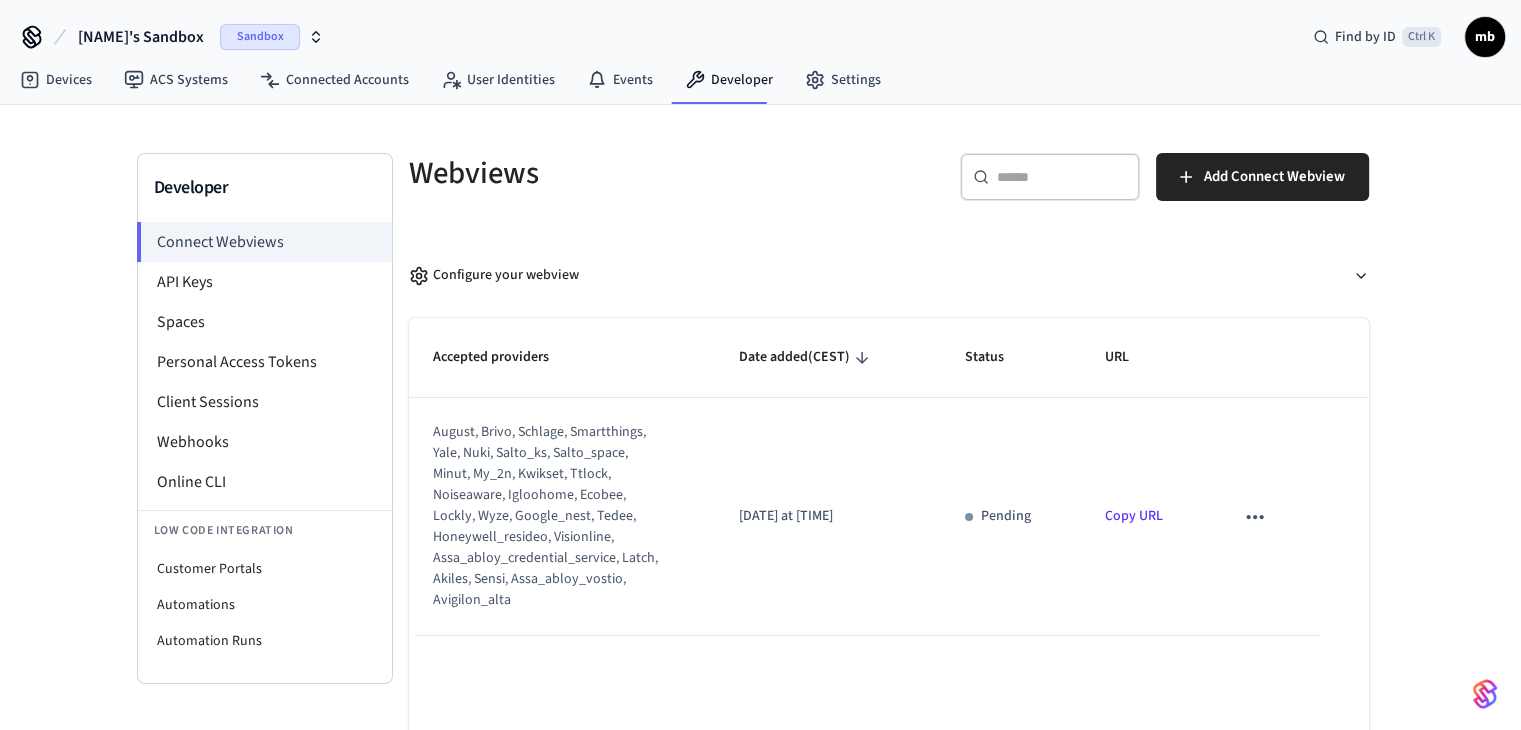 scroll, scrollTop: 0, scrollLeft: 0, axis: both 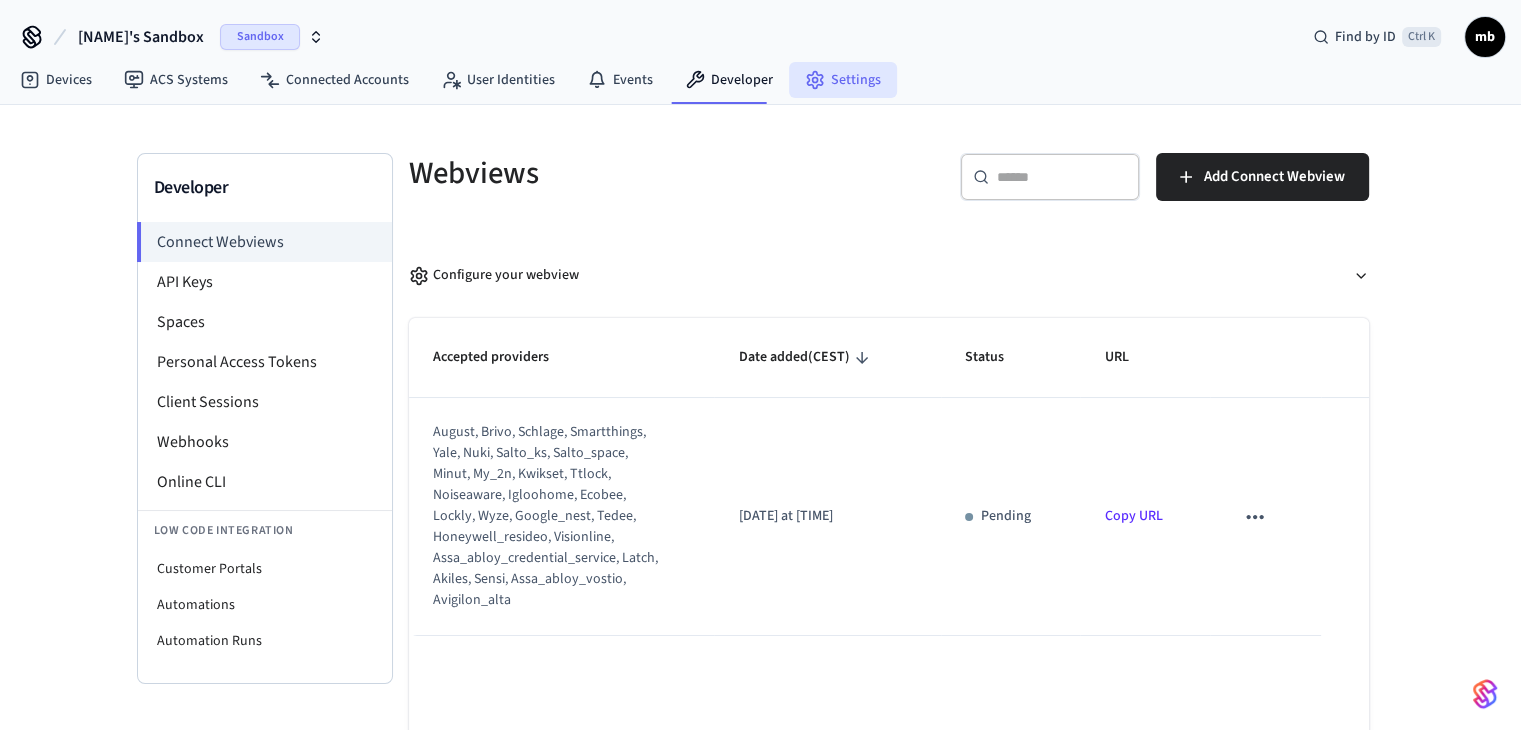 click on "Settings" at bounding box center (843, 80) 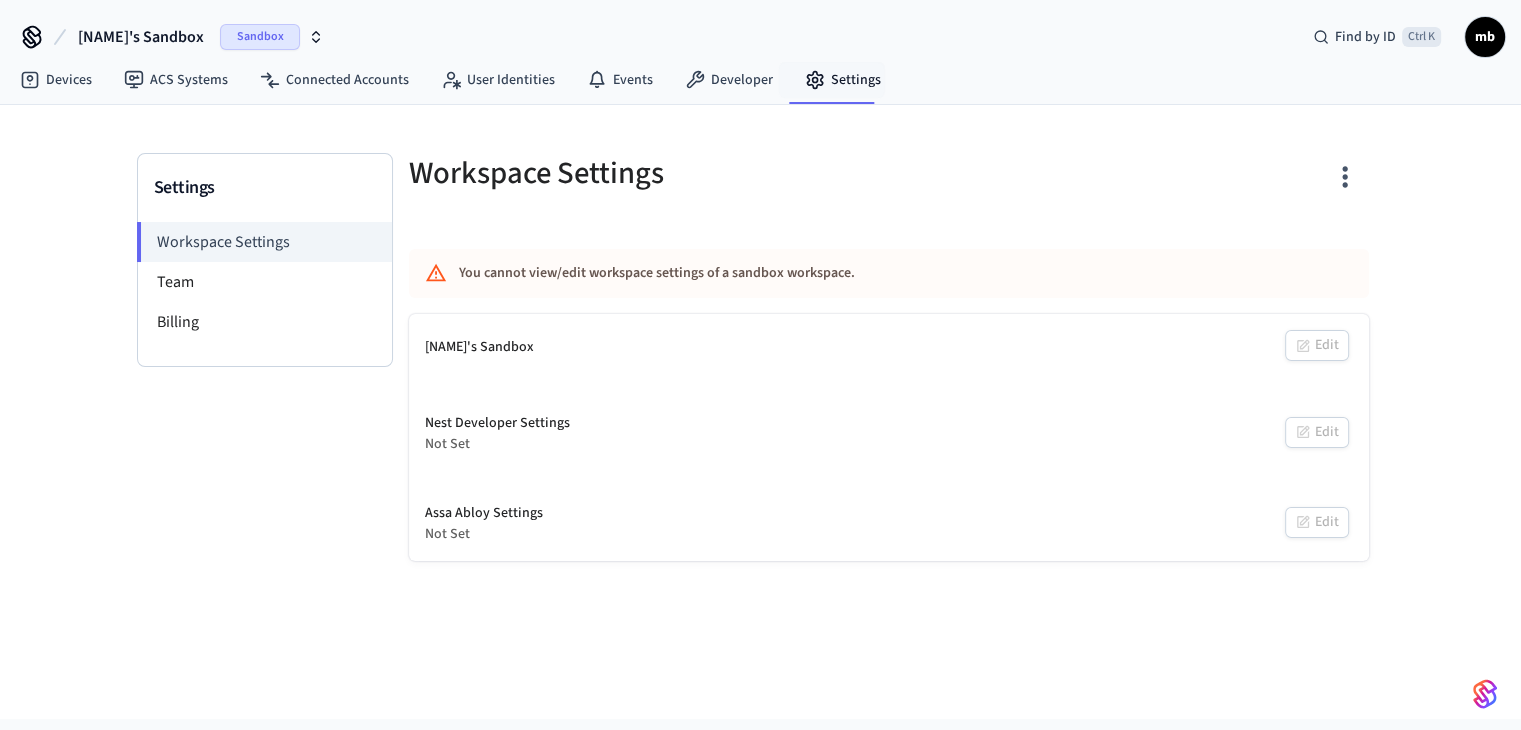 scroll, scrollTop: 0, scrollLeft: 0, axis: both 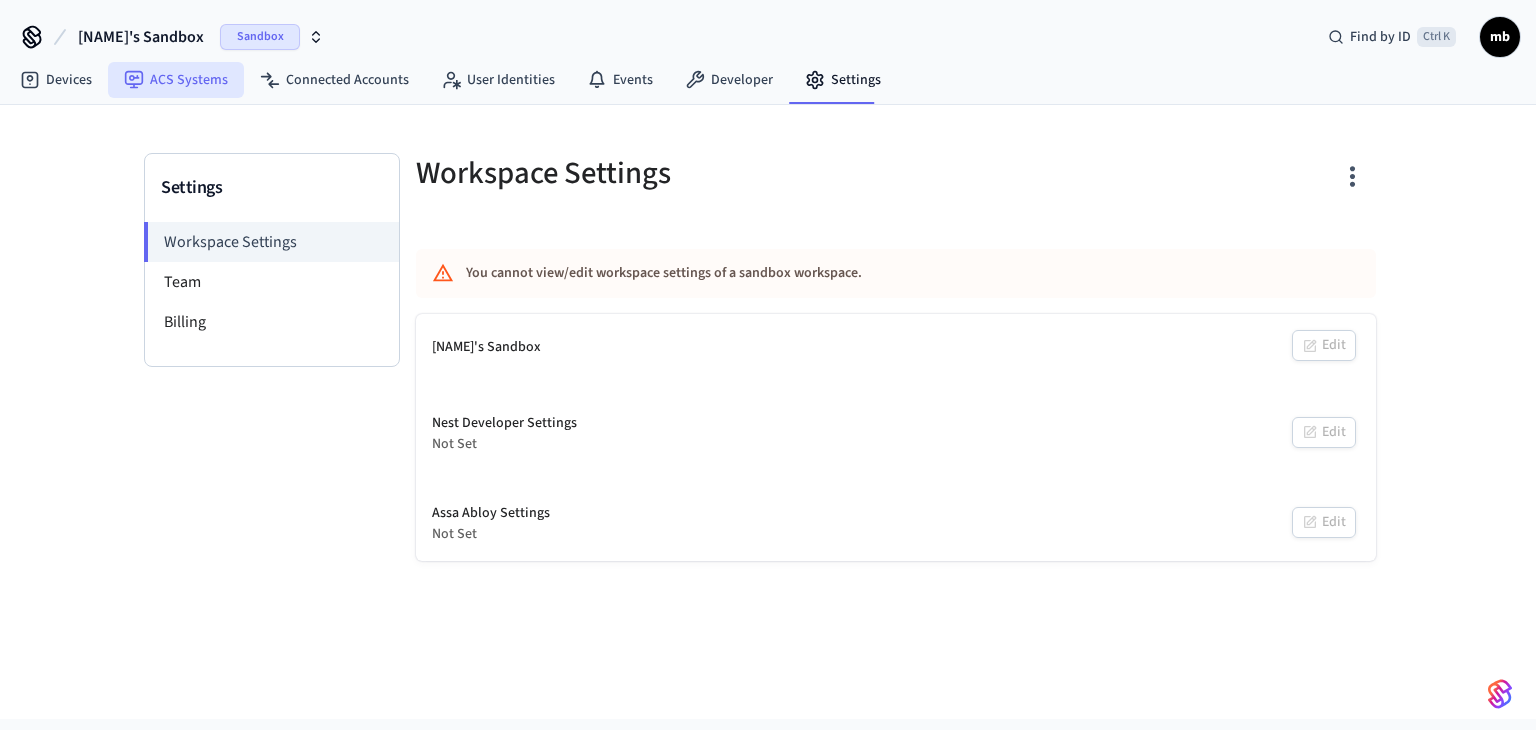 click on "ACS Systems" at bounding box center [176, 80] 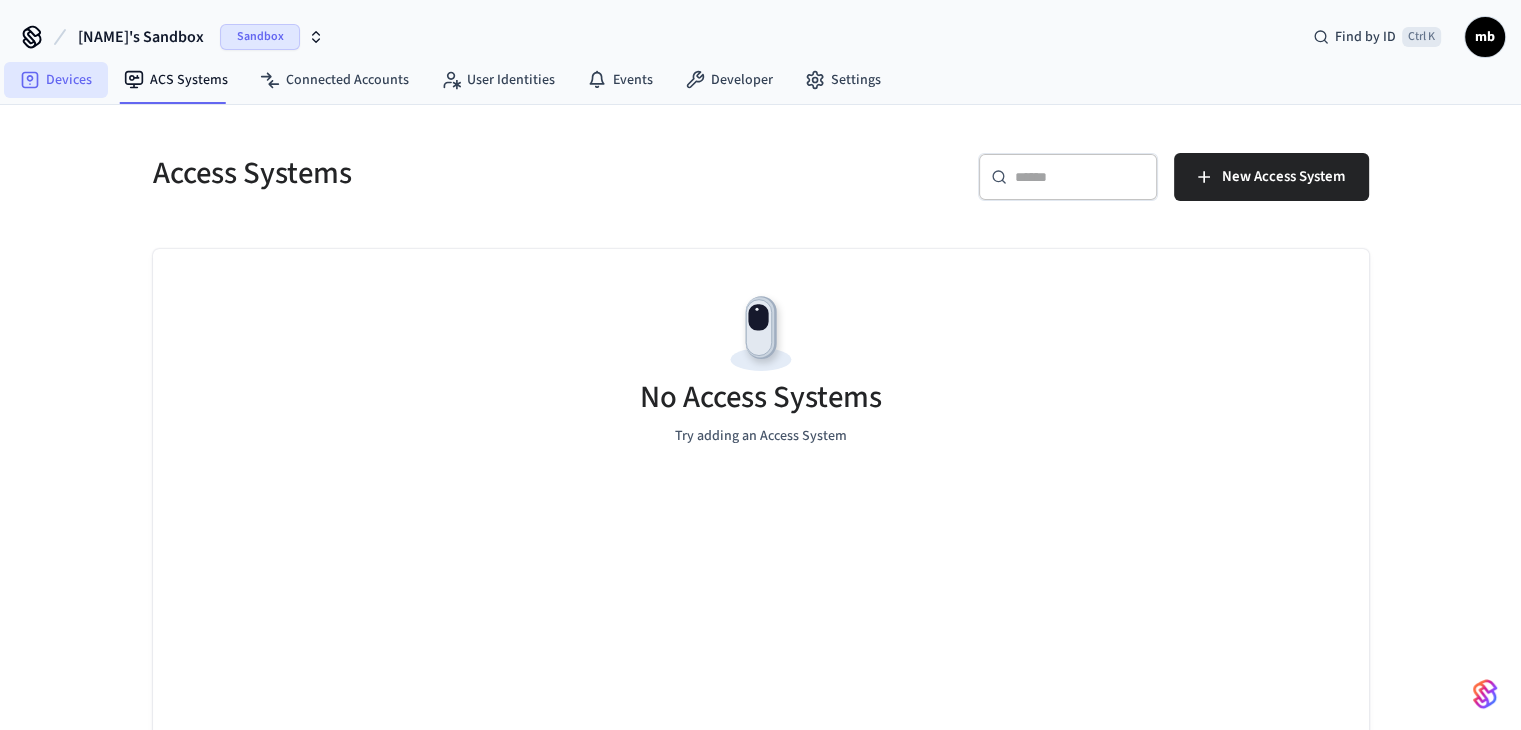 click on "Devices" at bounding box center [56, 80] 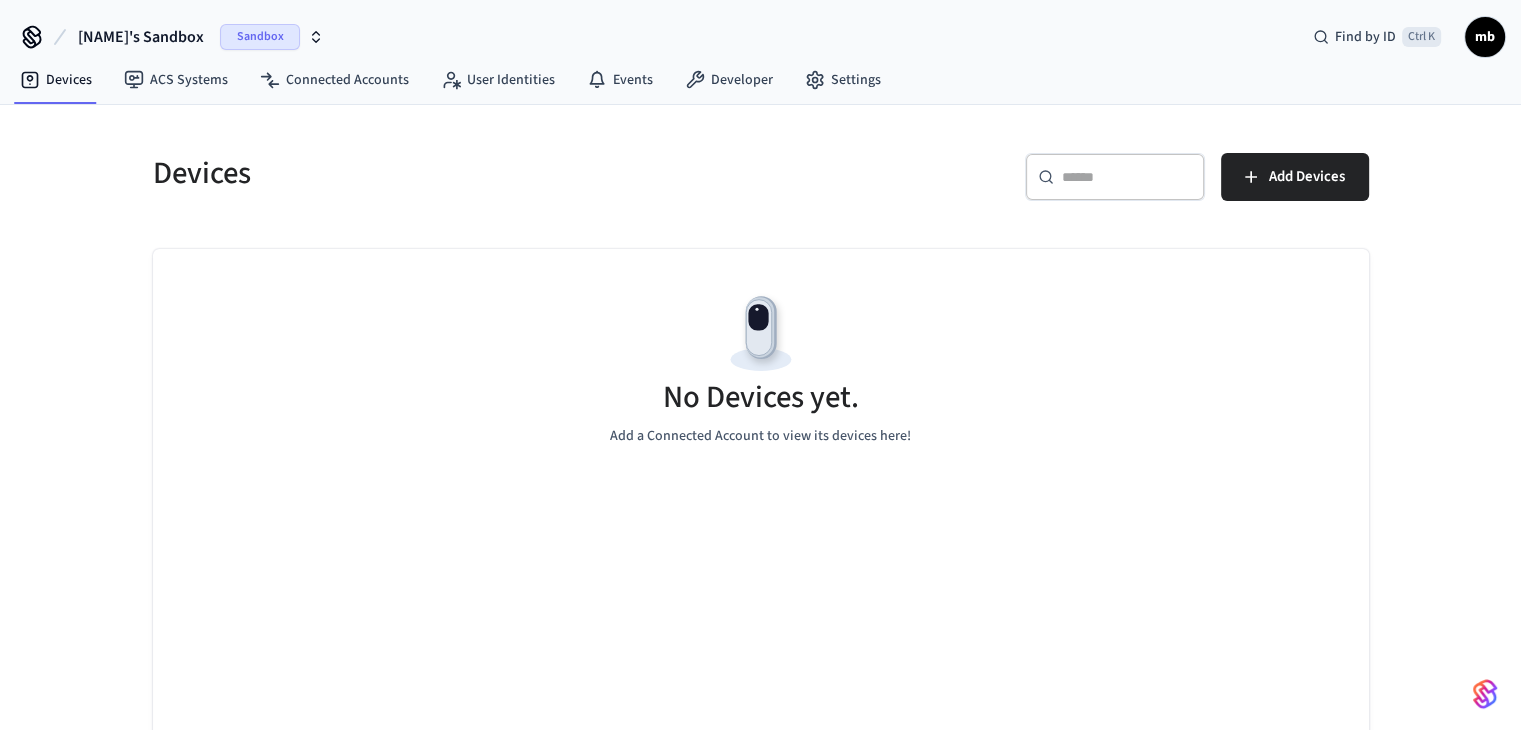 click on "[NAME]'s Sandbox" at bounding box center [141, 37] 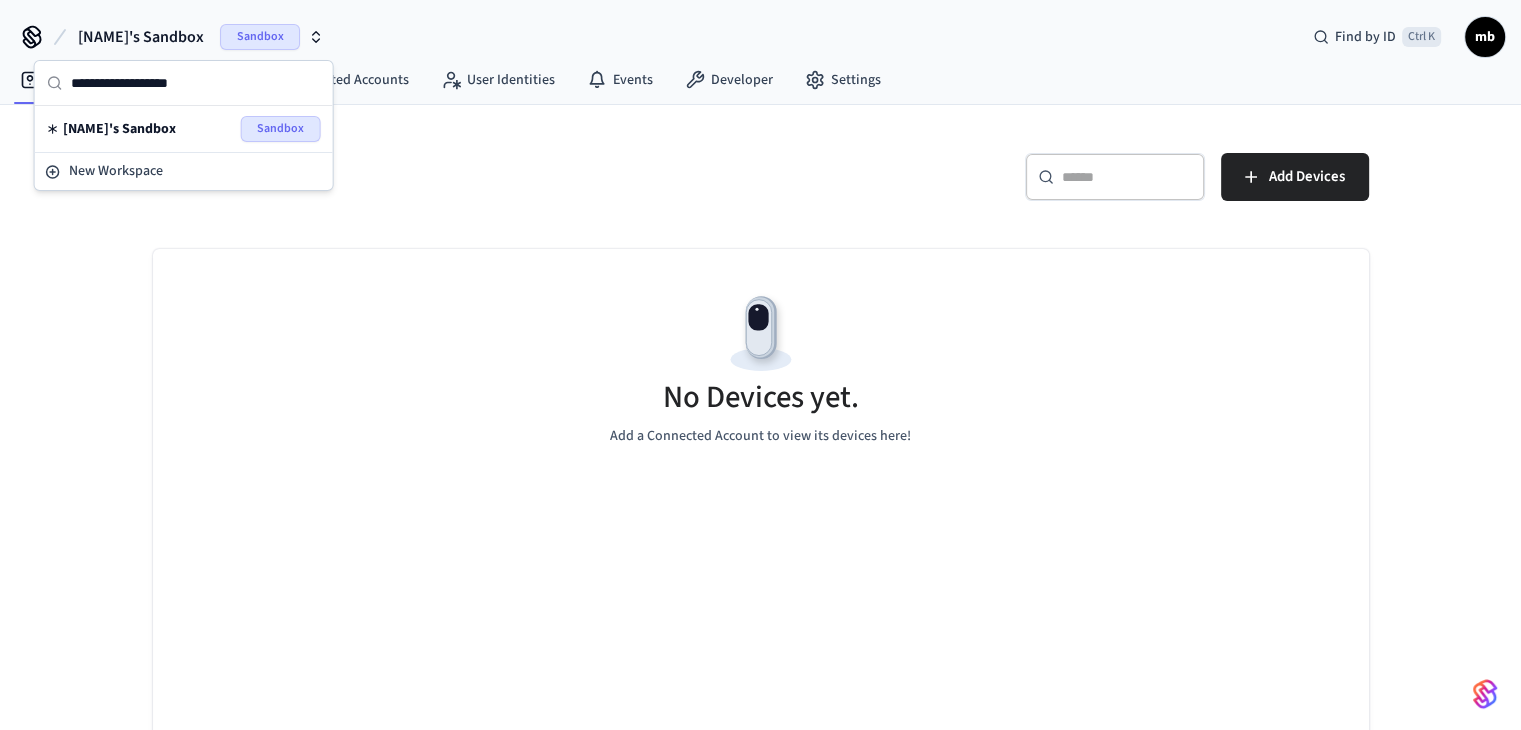 click on "Devices ​ ​ Add Devices No Devices yet. Add a Connected Account to view its devices here!" at bounding box center (760, 432) 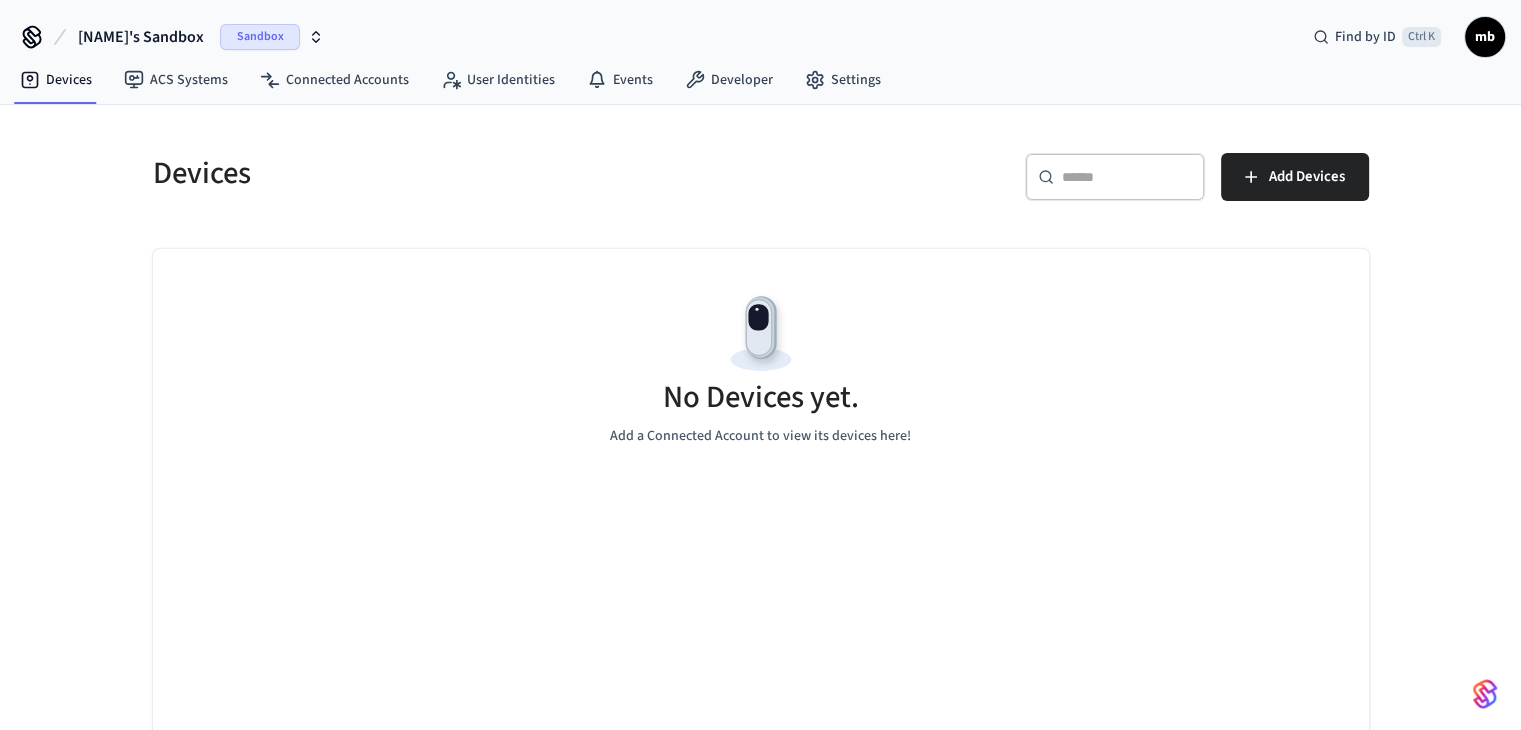 click on "[NAME]'s Sandbox" at bounding box center (141, 37) 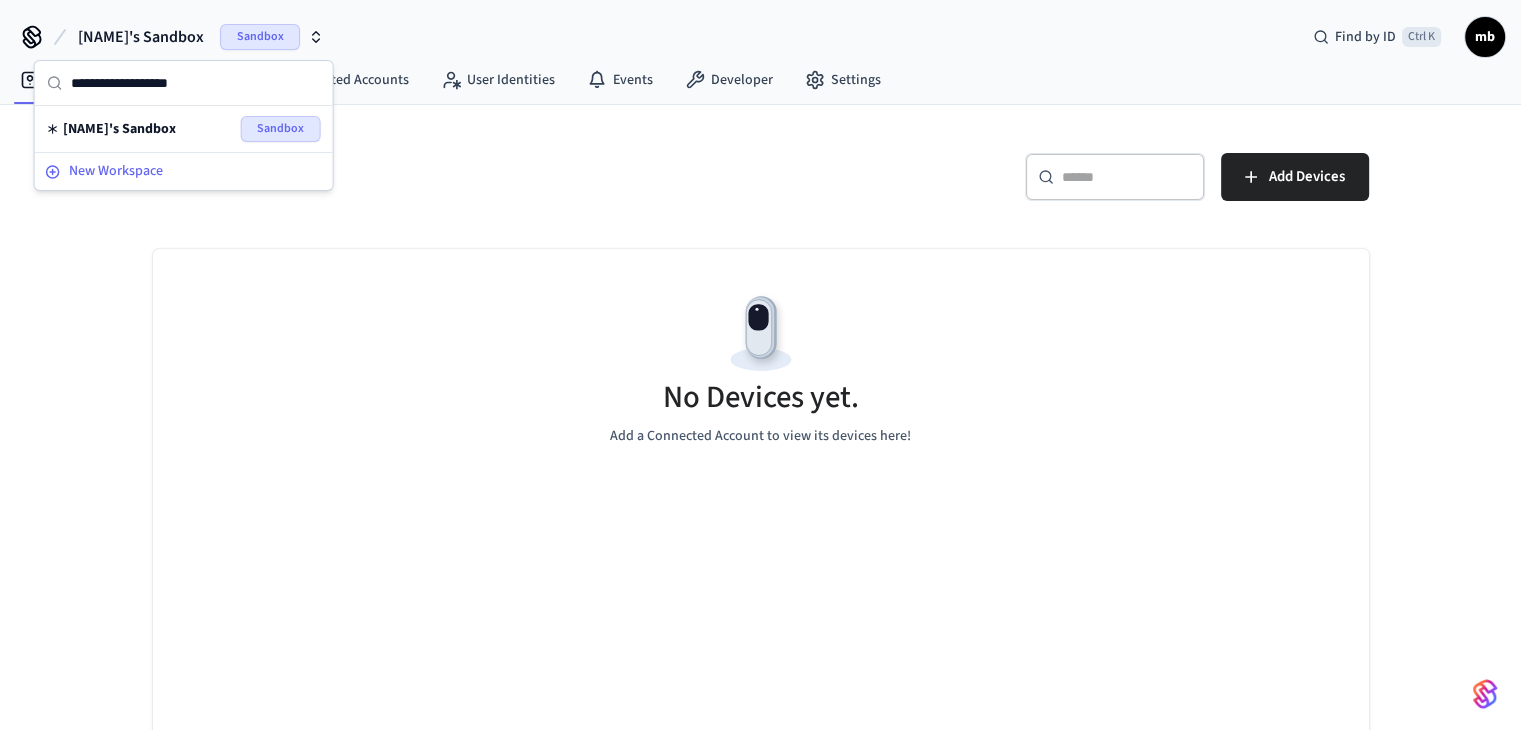 click on "New Workspace" at bounding box center [116, 171] 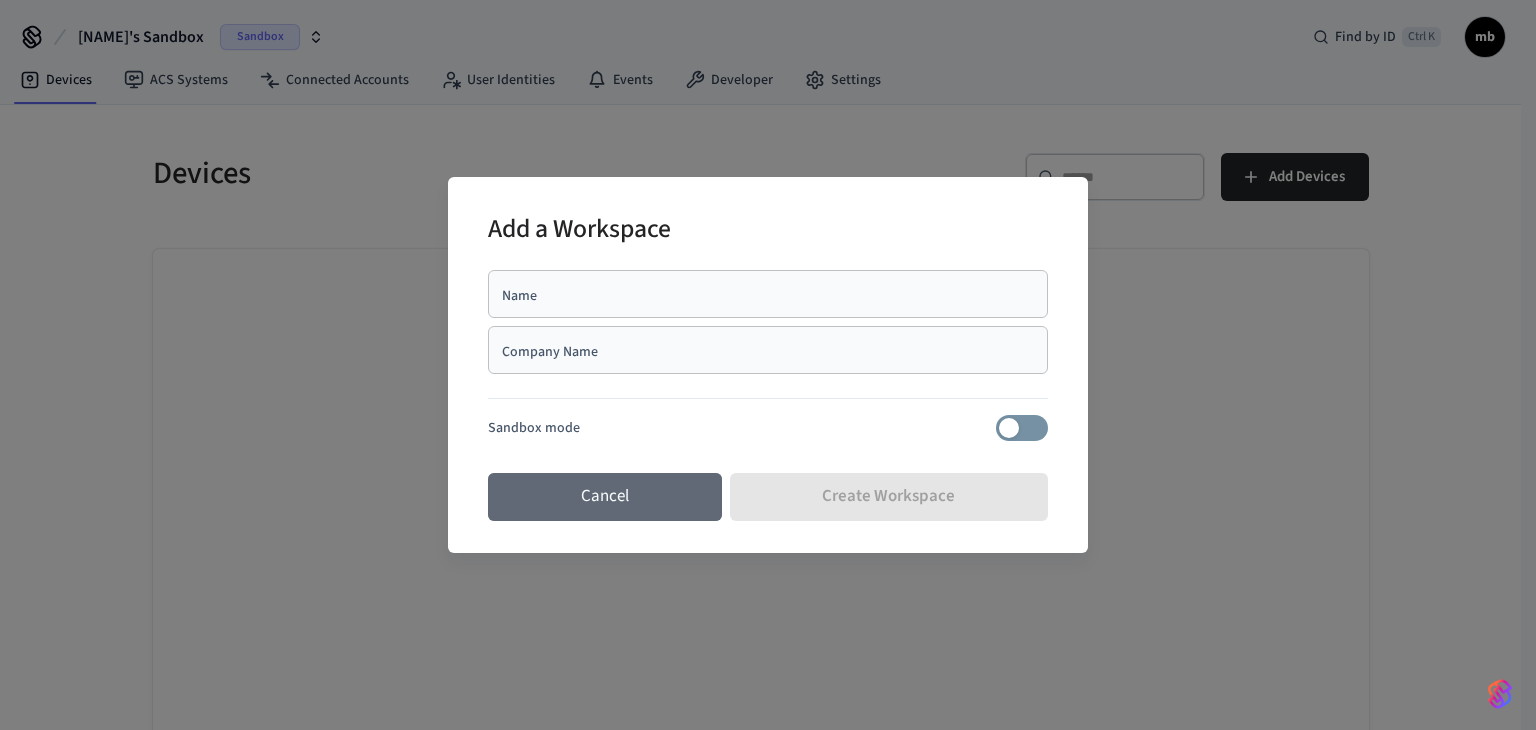 click on "Cancel" at bounding box center [605, 497] 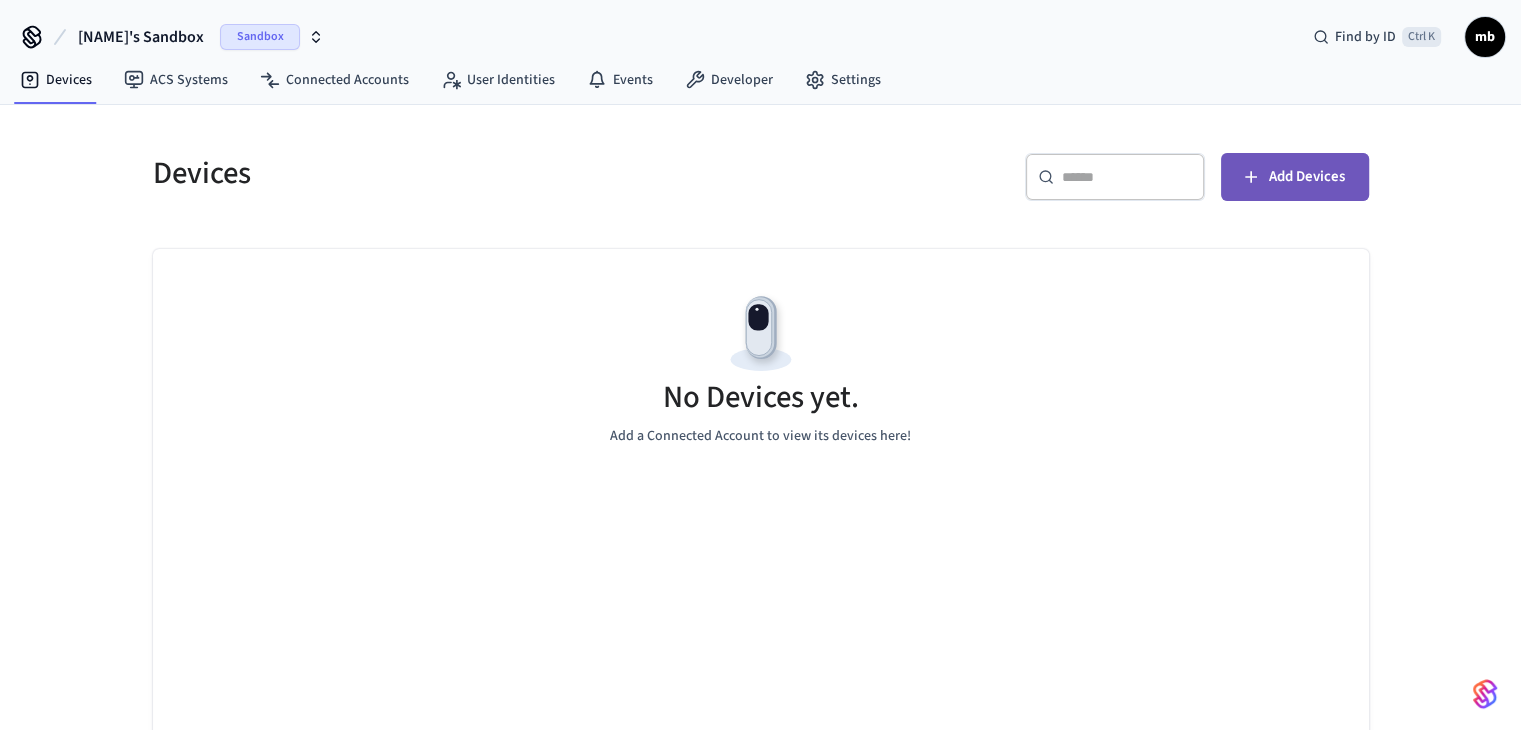 click on "Add Devices" at bounding box center (1295, 177) 